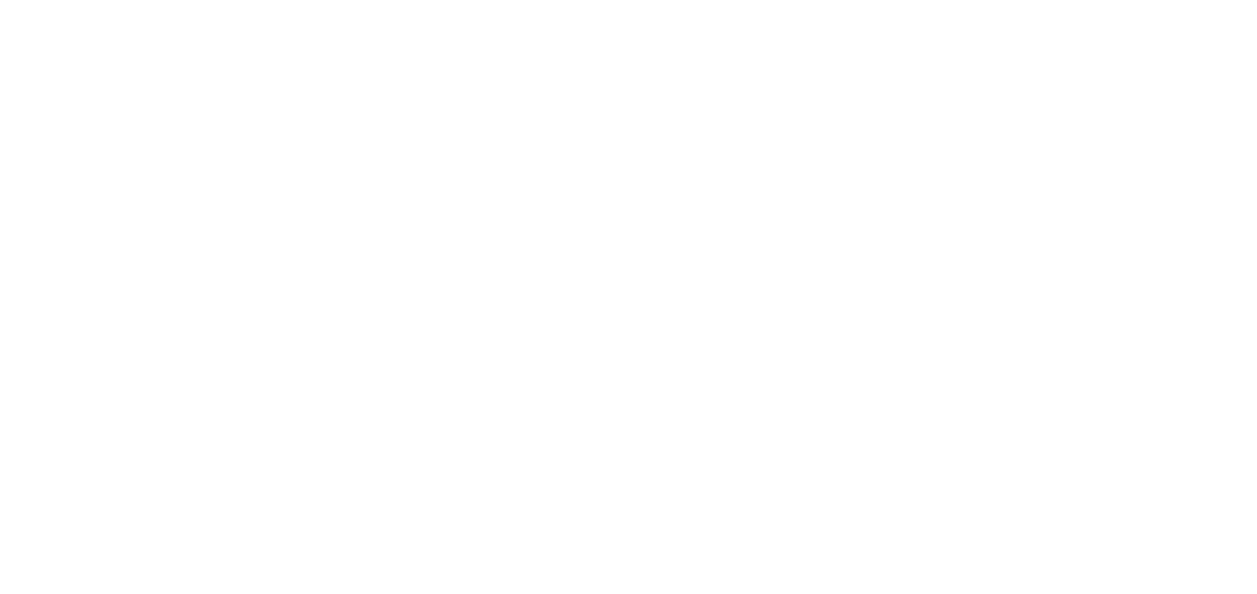 scroll, scrollTop: 0, scrollLeft: 0, axis: both 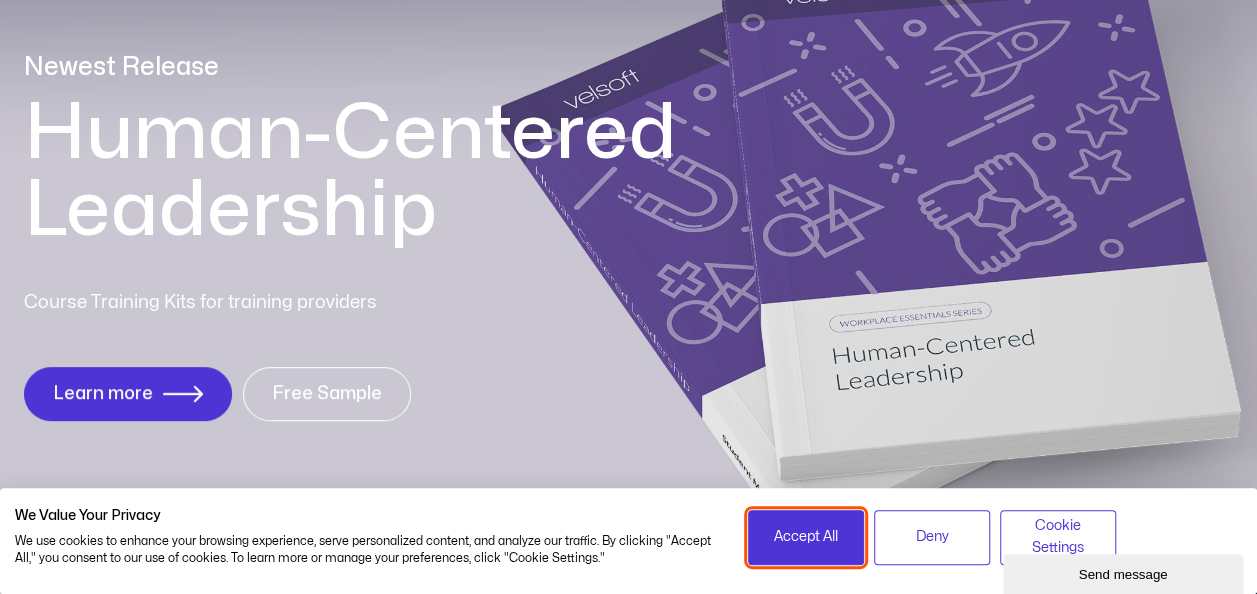 drag, startPoint x: 784, startPoint y: 544, endPoint x: 536, endPoint y: 353, distance: 313.02554 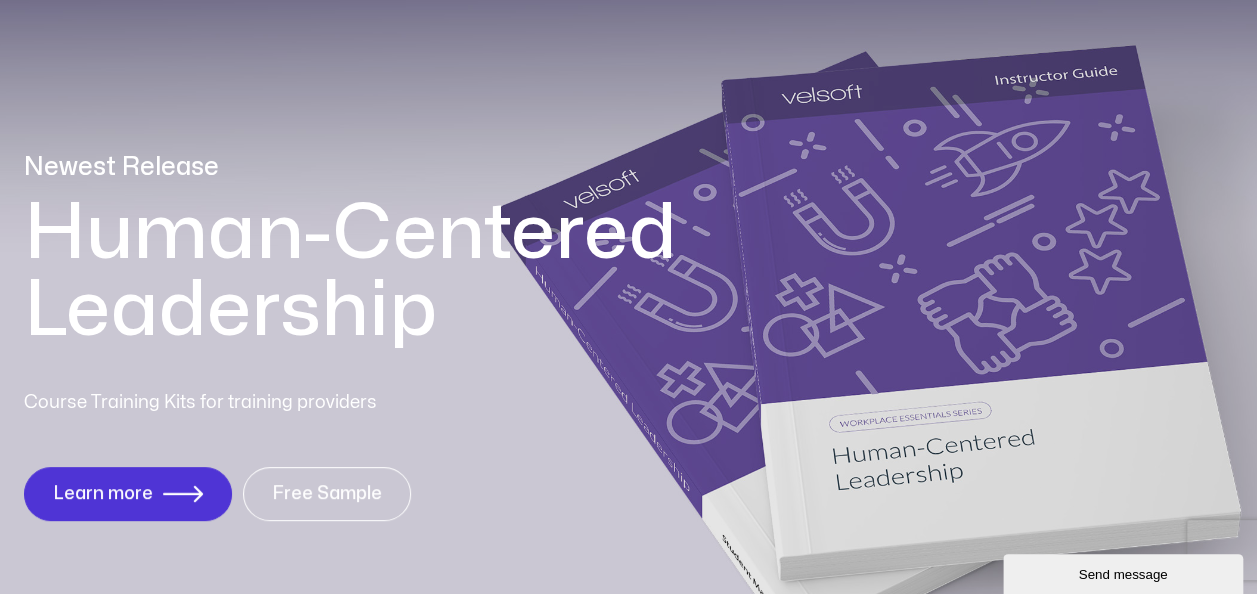 scroll, scrollTop: 0, scrollLeft: 0, axis: both 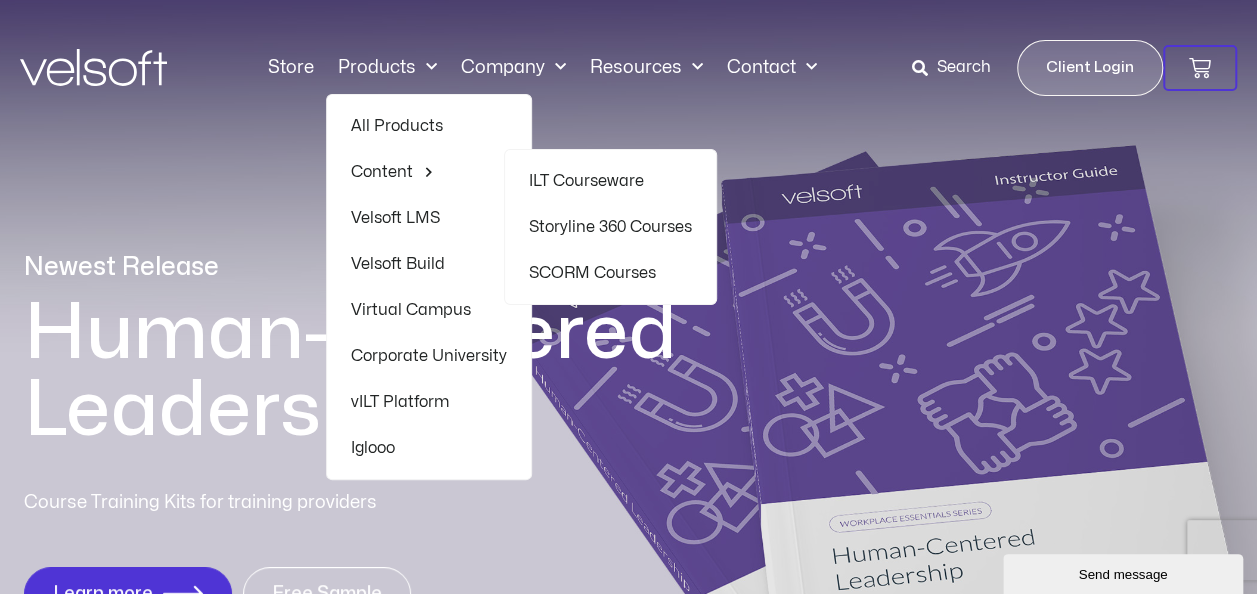 click on "SCORM Courses" 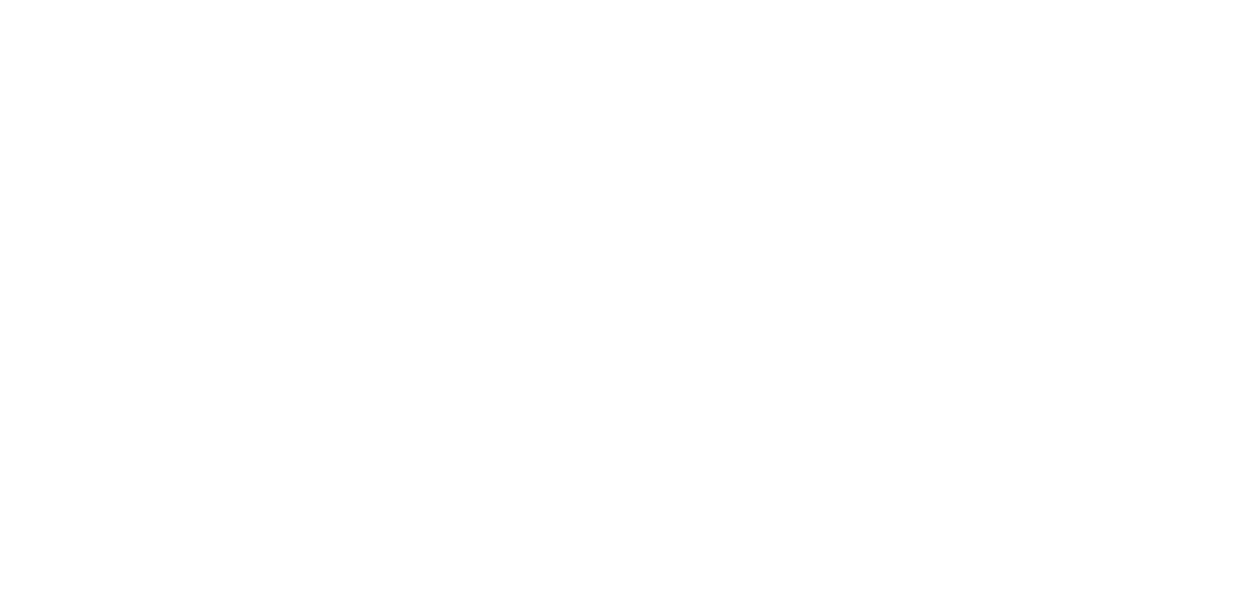 scroll, scrollTop: 0, scrollLeft: 0, axis: both 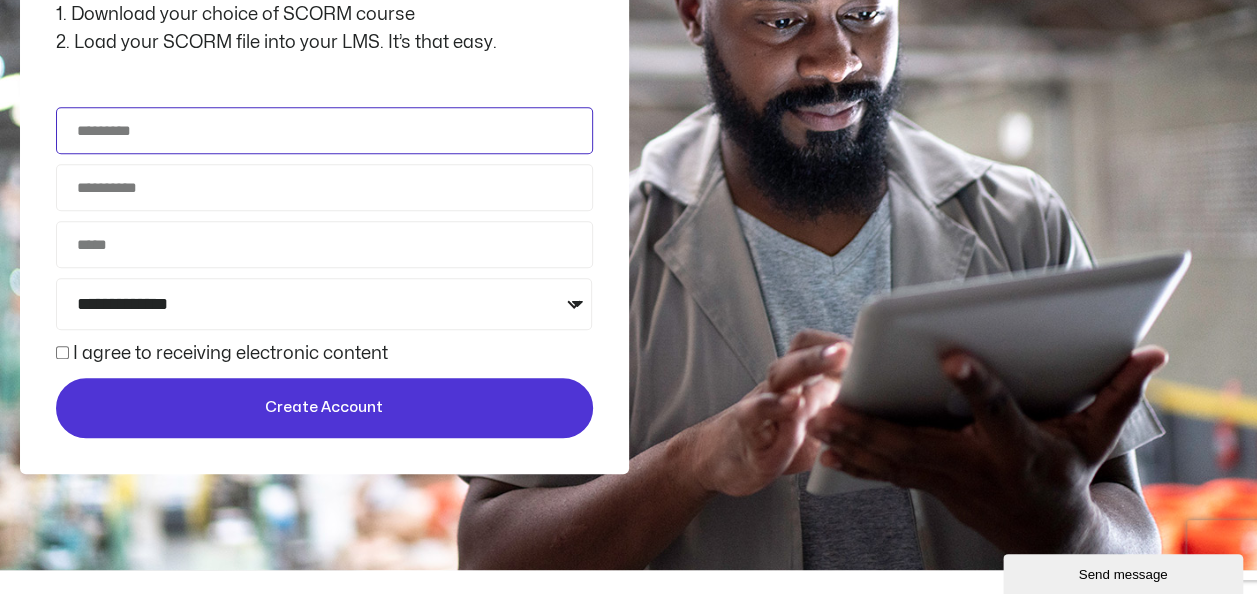 click on "Full Name" at bounding box center (324, 130) 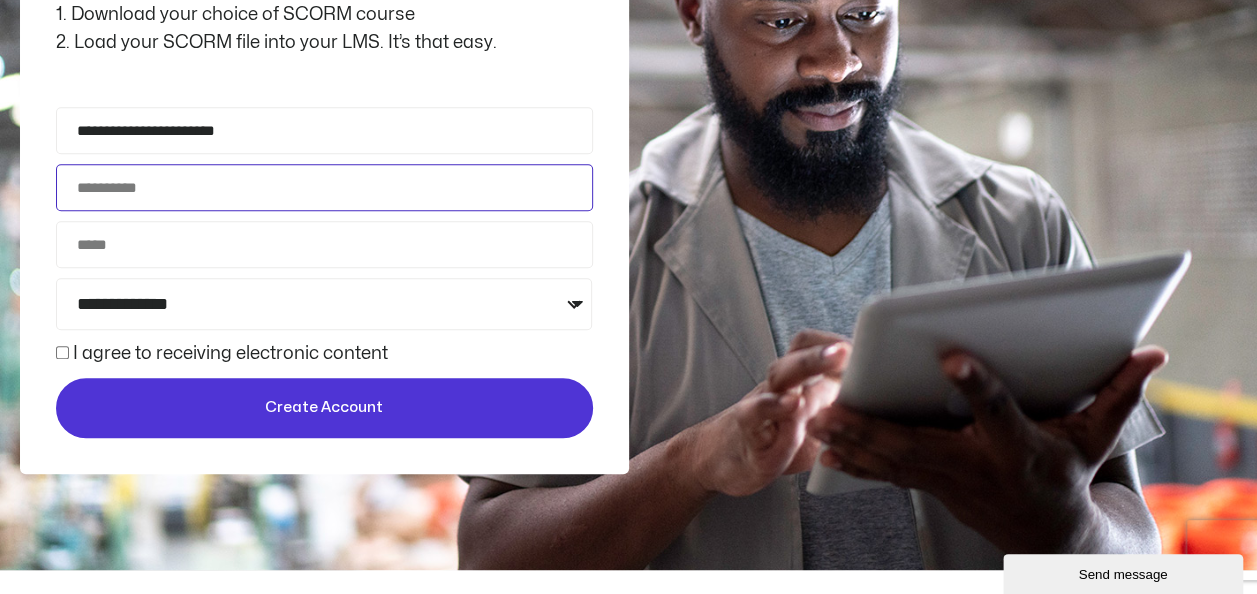 type on "**********" 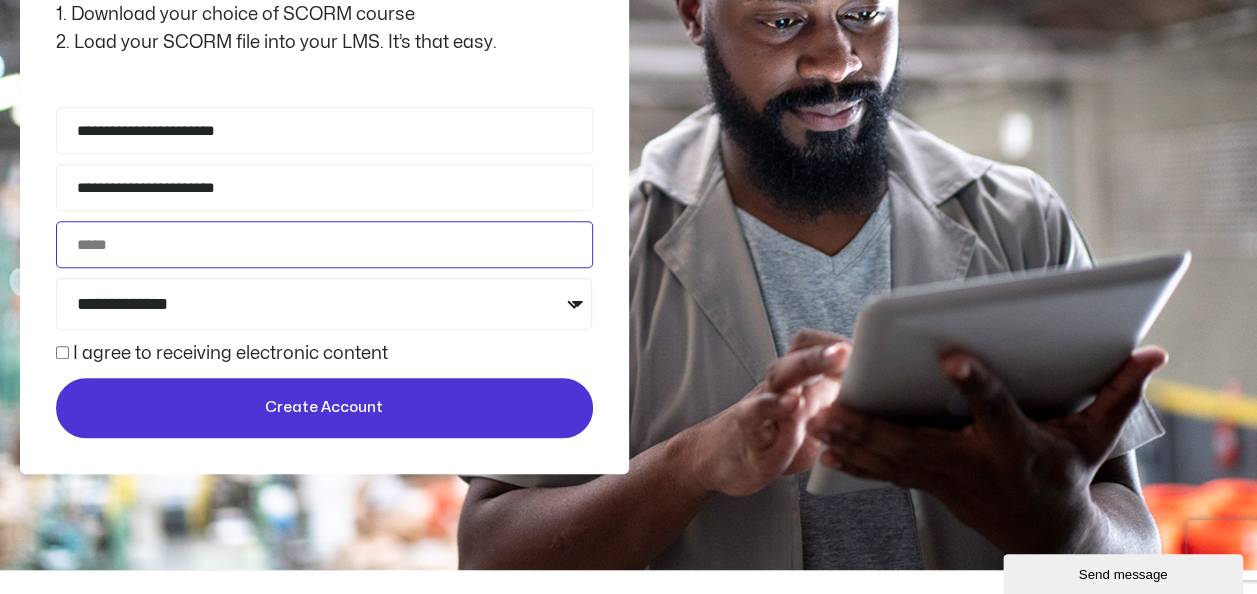 type on "**********" 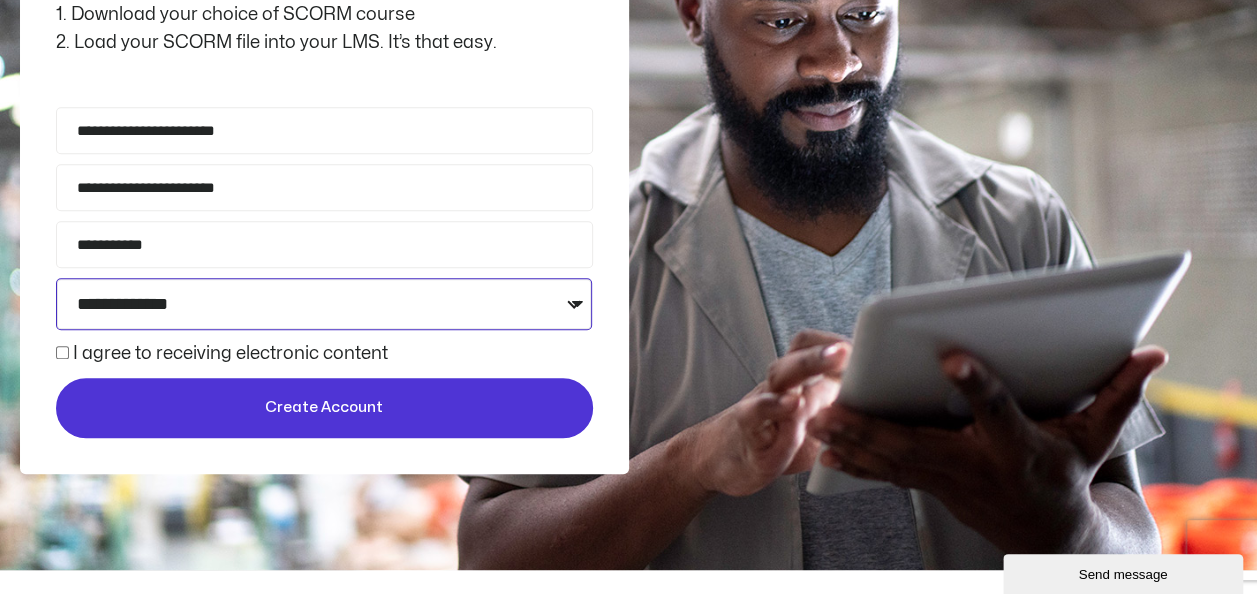 click on "**********" at bounding box center (324, 304) 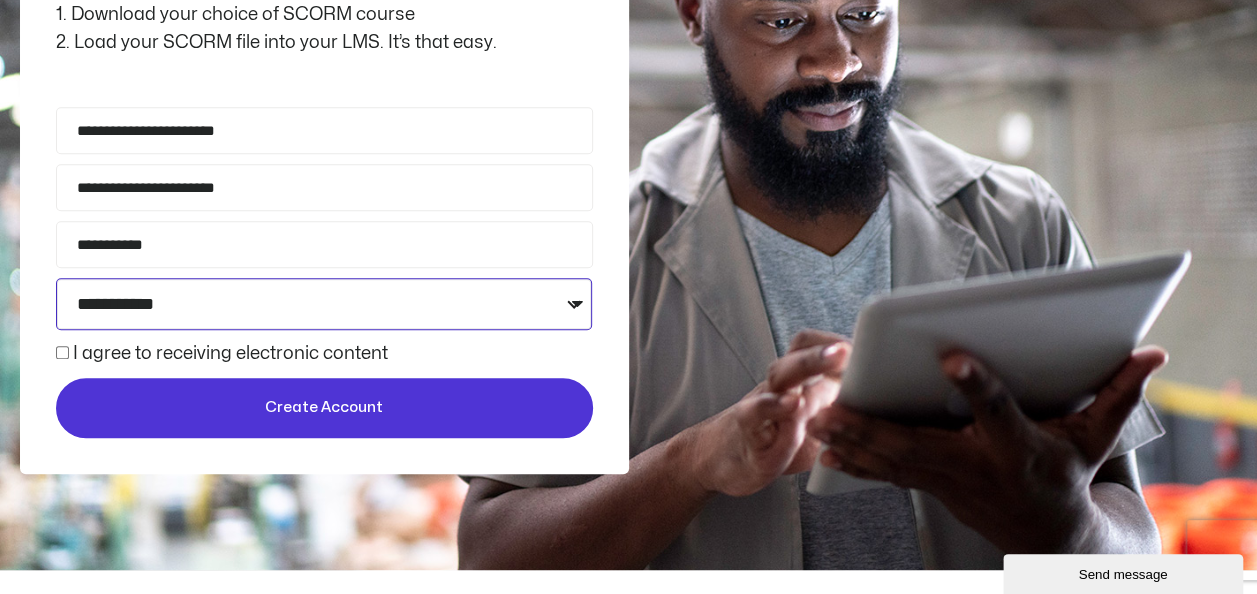 click on "**********" at bounding box center (324, 304) 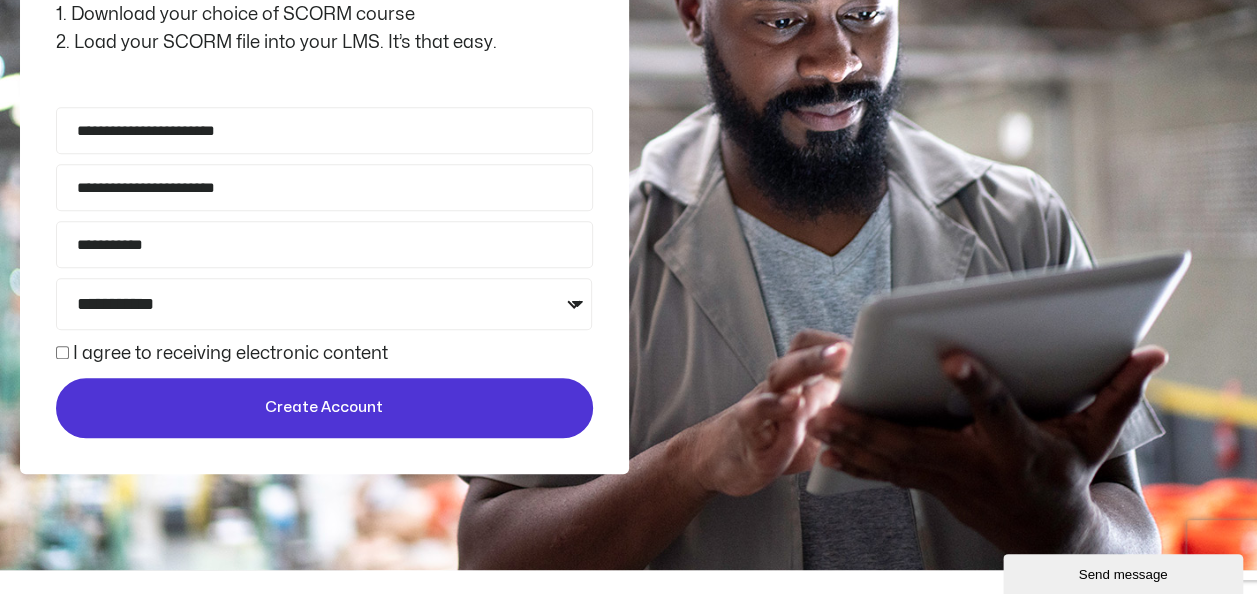 click on "Create Account" at bounding box center (324, 408) 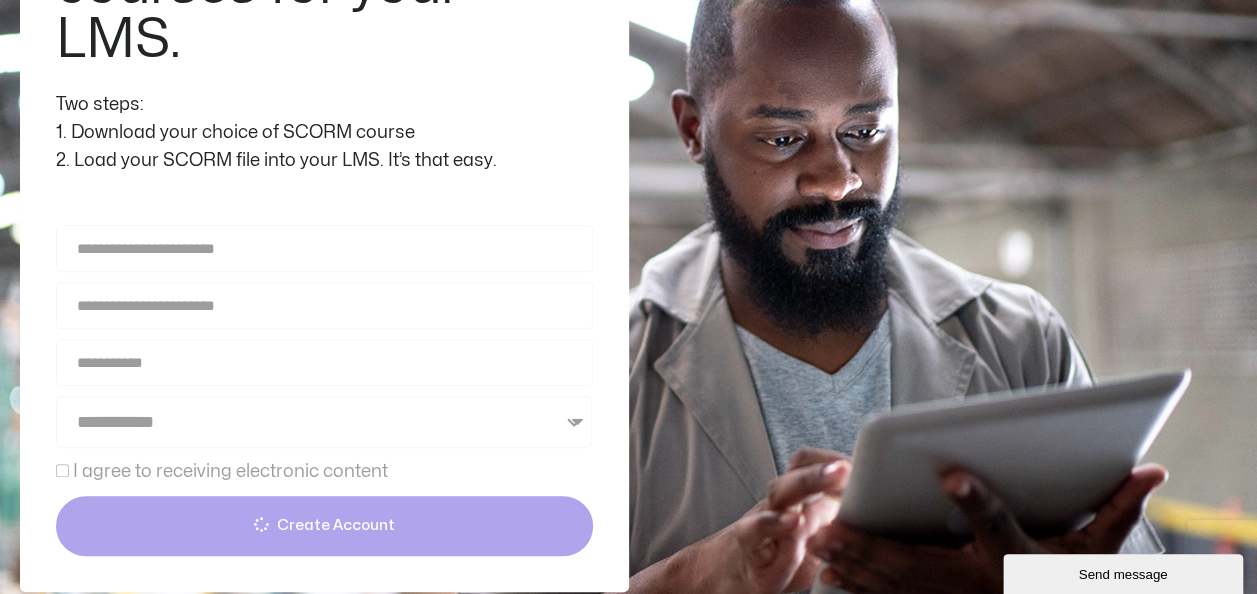 scroll, scrollTop: 300, scrollLeft: 0, axis: vertical 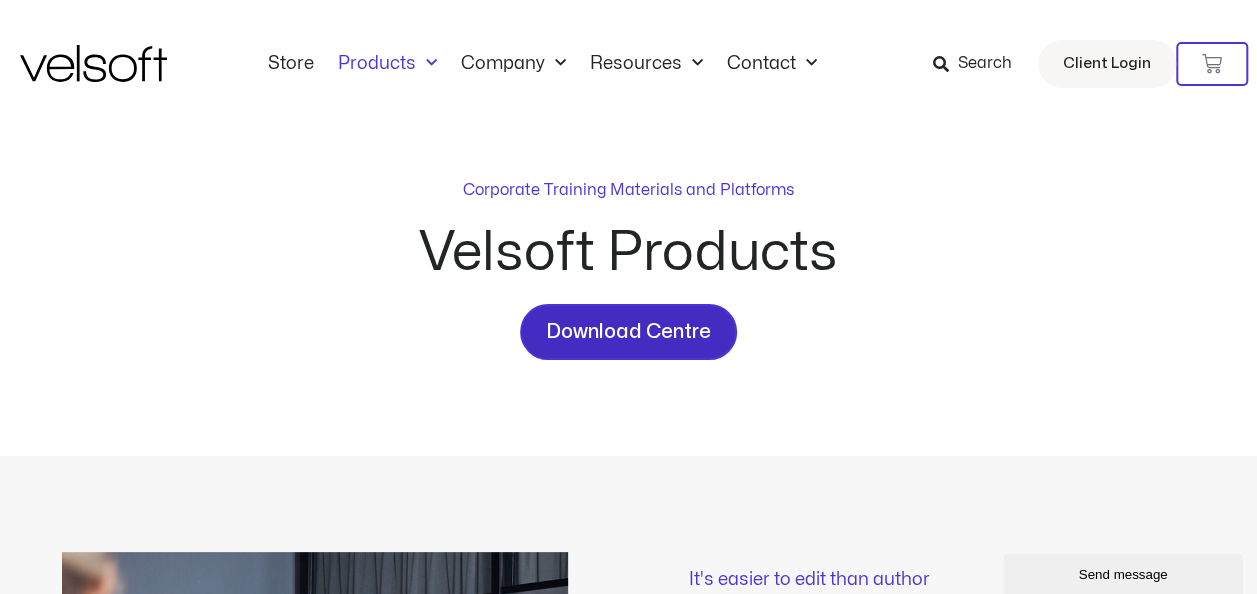 click on "Download Centre" at bounding box center [628, 332] 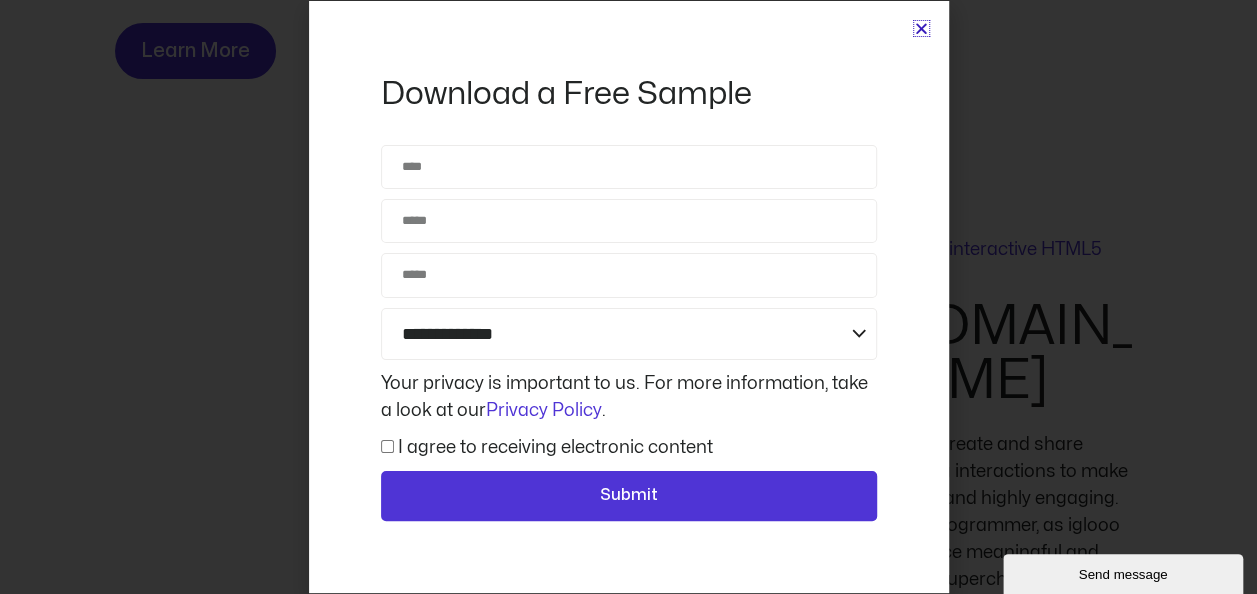 scroll, scrollTop: 5556, scrollLeft: 0, axis: vertical 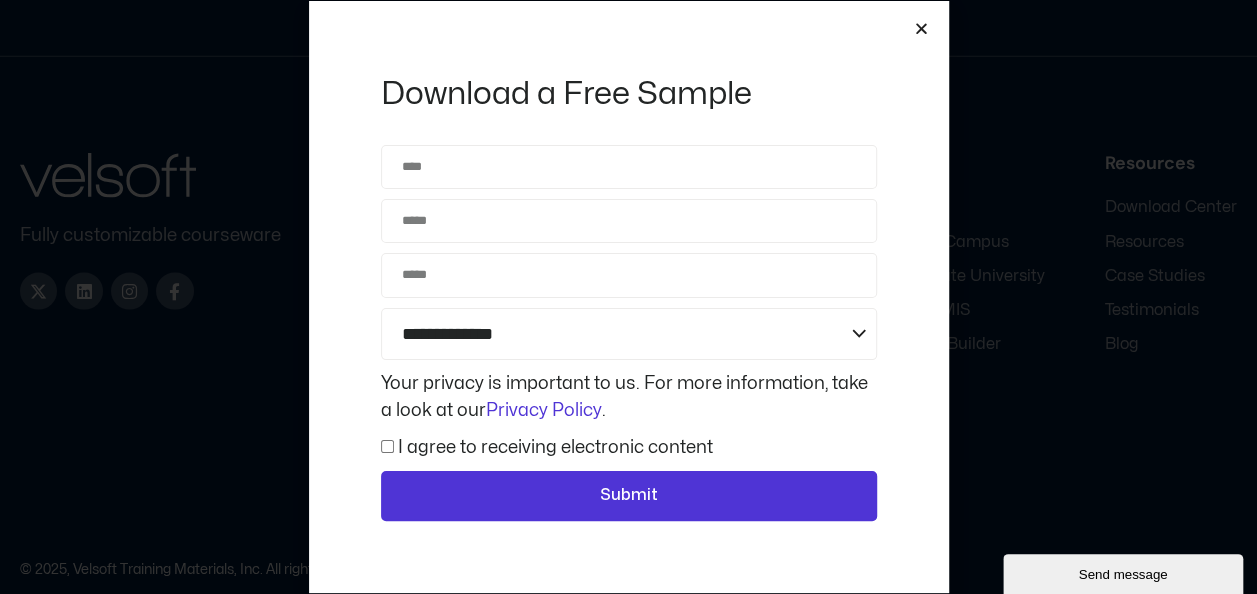click at bounding box center (921, 28) 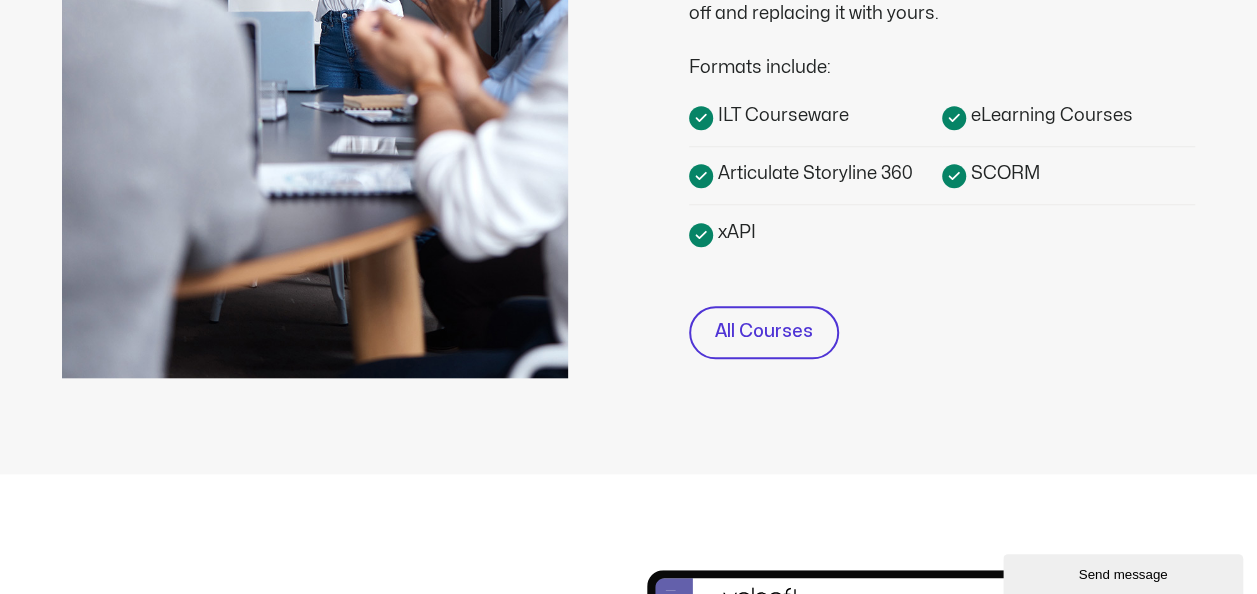 scroll, scrollTop: 800, scrollLeft: 0, axis: vertical 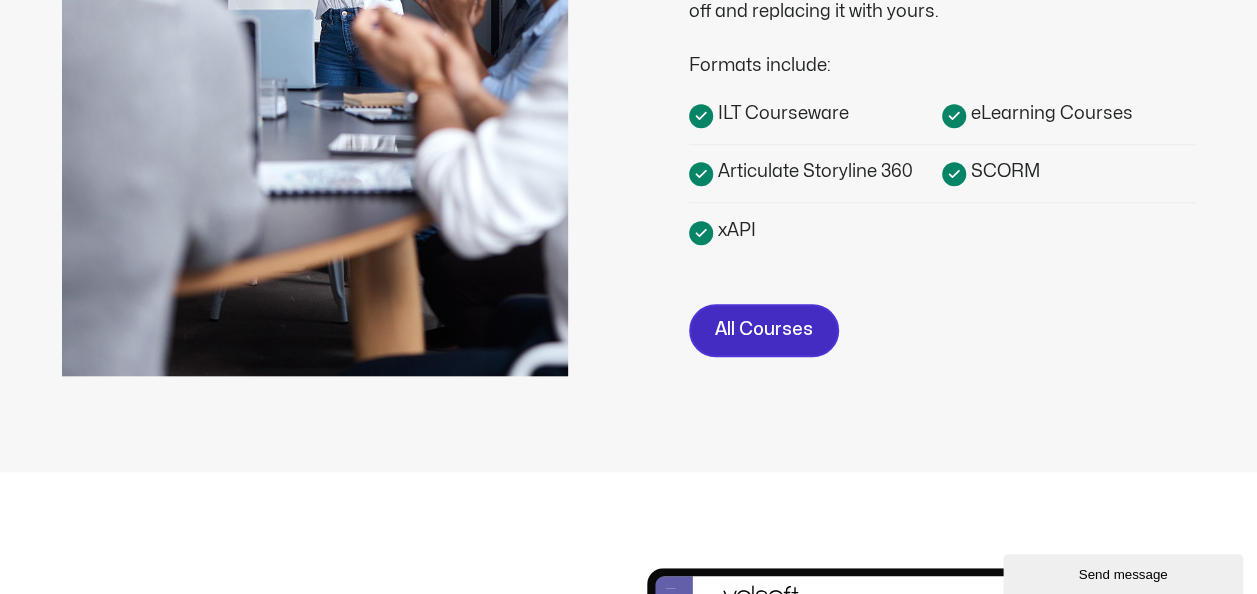 click on "All Courses" at bounding box center (764, 330) 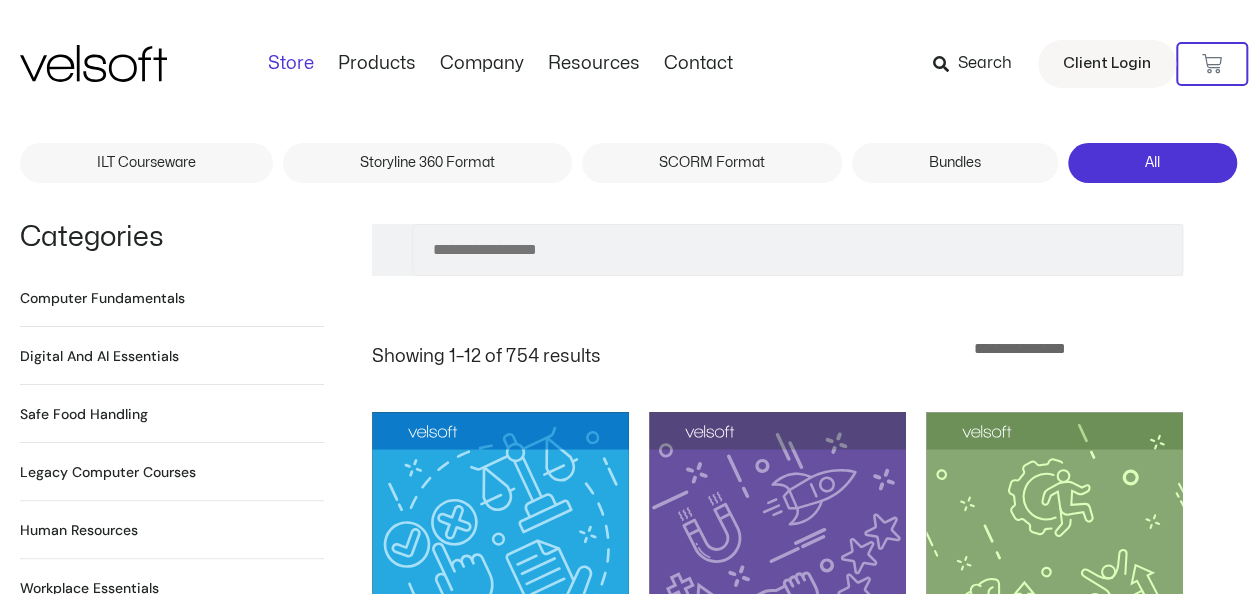 scroll, scrollTop: 7, scrollLeft: 0, axis: vertical 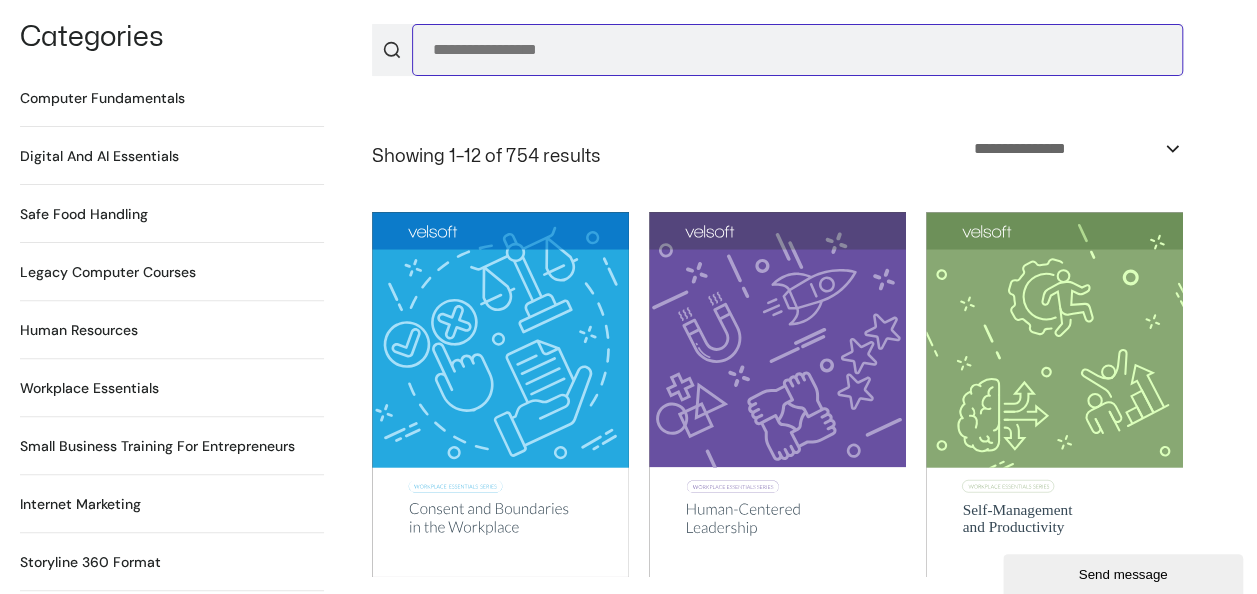 click on "Search for:" at bounding box center (797, 50) 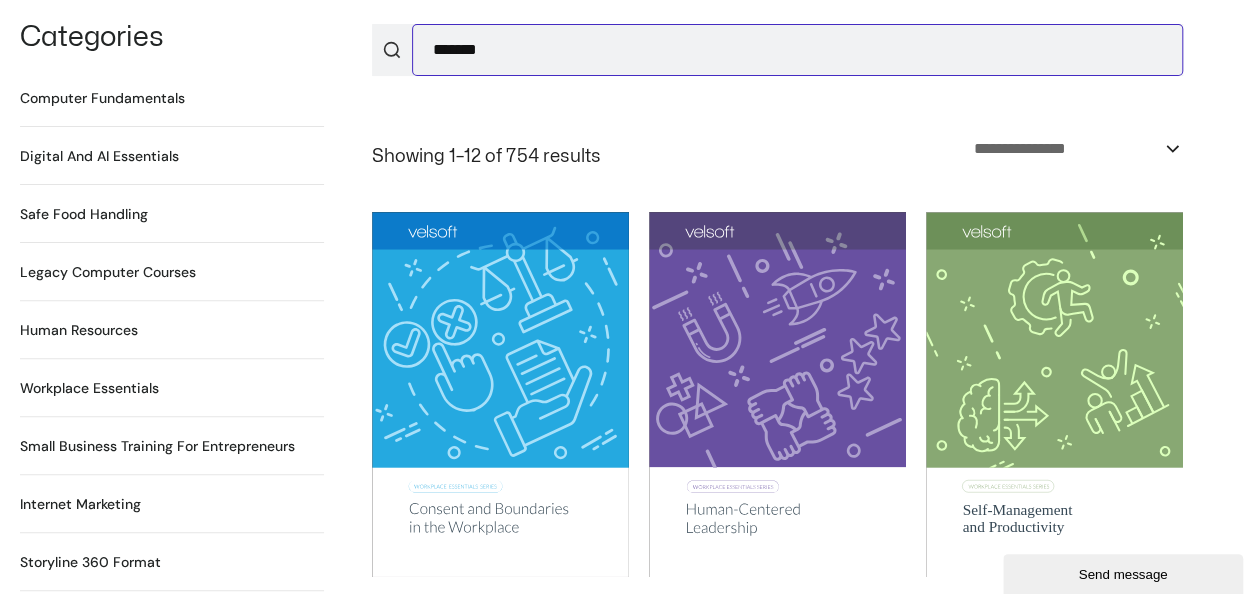 type on "*******" 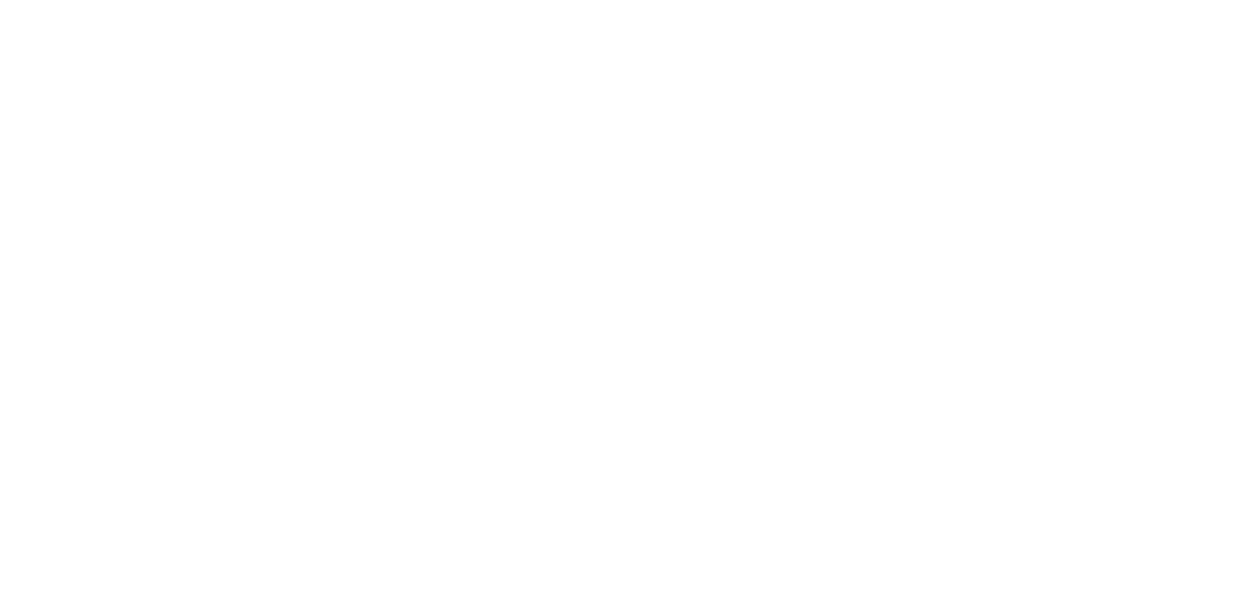scroll, scrollTop: 0, scrollLeft: 0, axis: both 